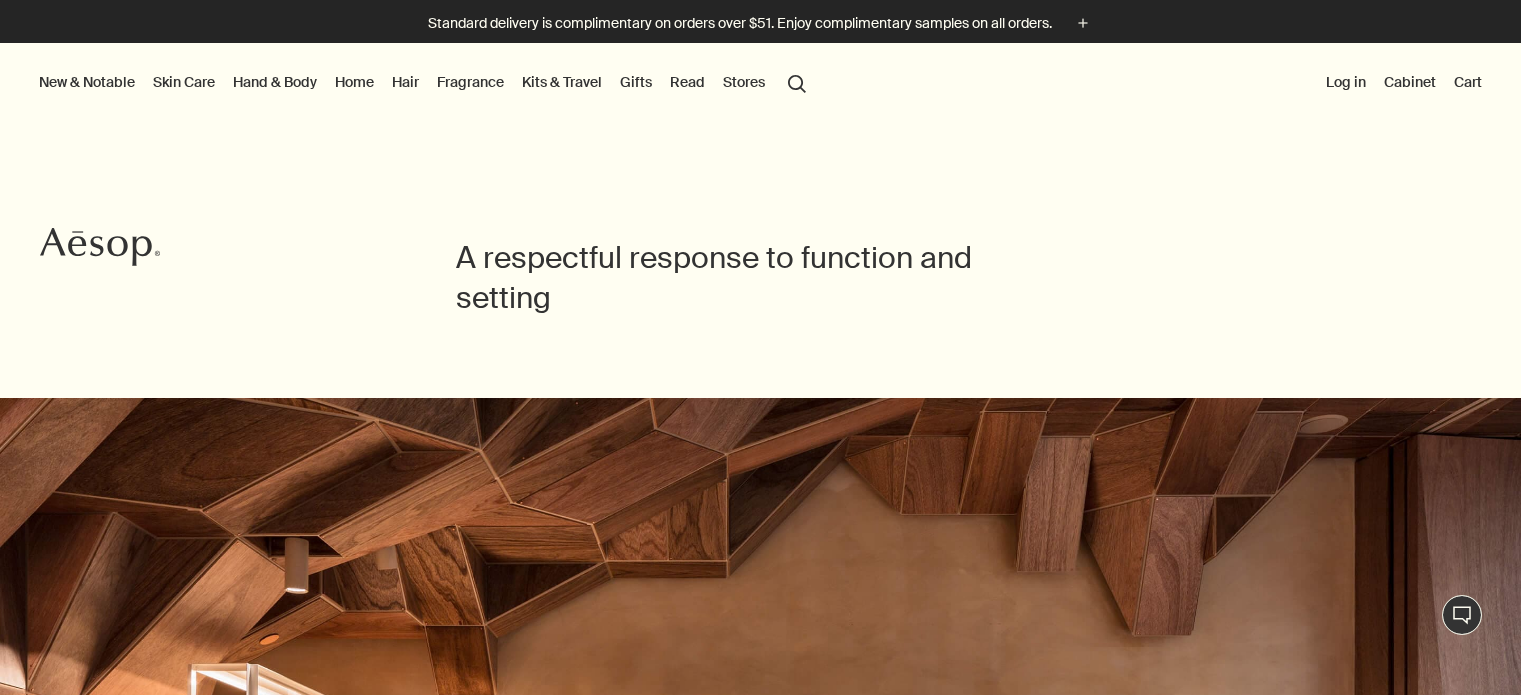 scroll, scrollTop: 633, scrollLeft: 0, axis: vertical 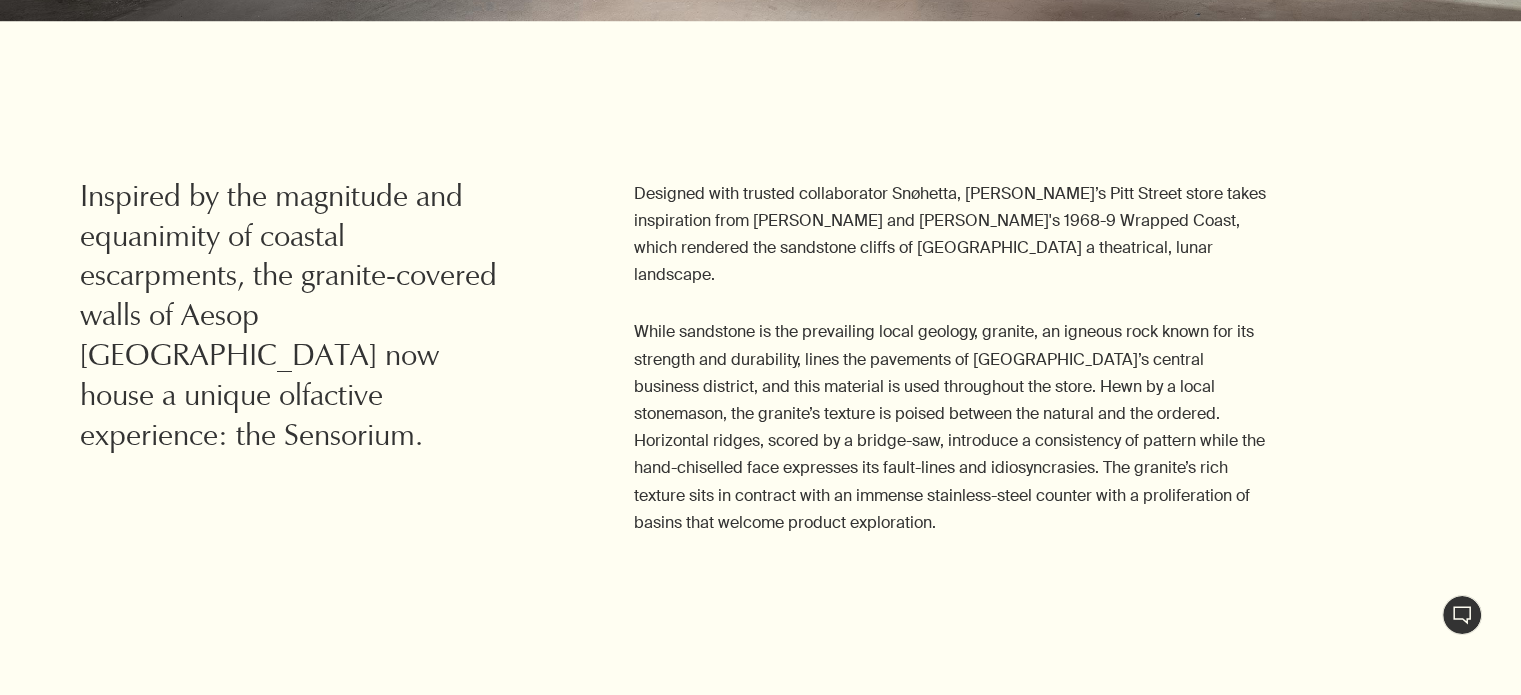 drag, startPoint x: 1529, startPoint y: 78, endPoint x: 1535, endPoint y: 246, distance: 168.1071 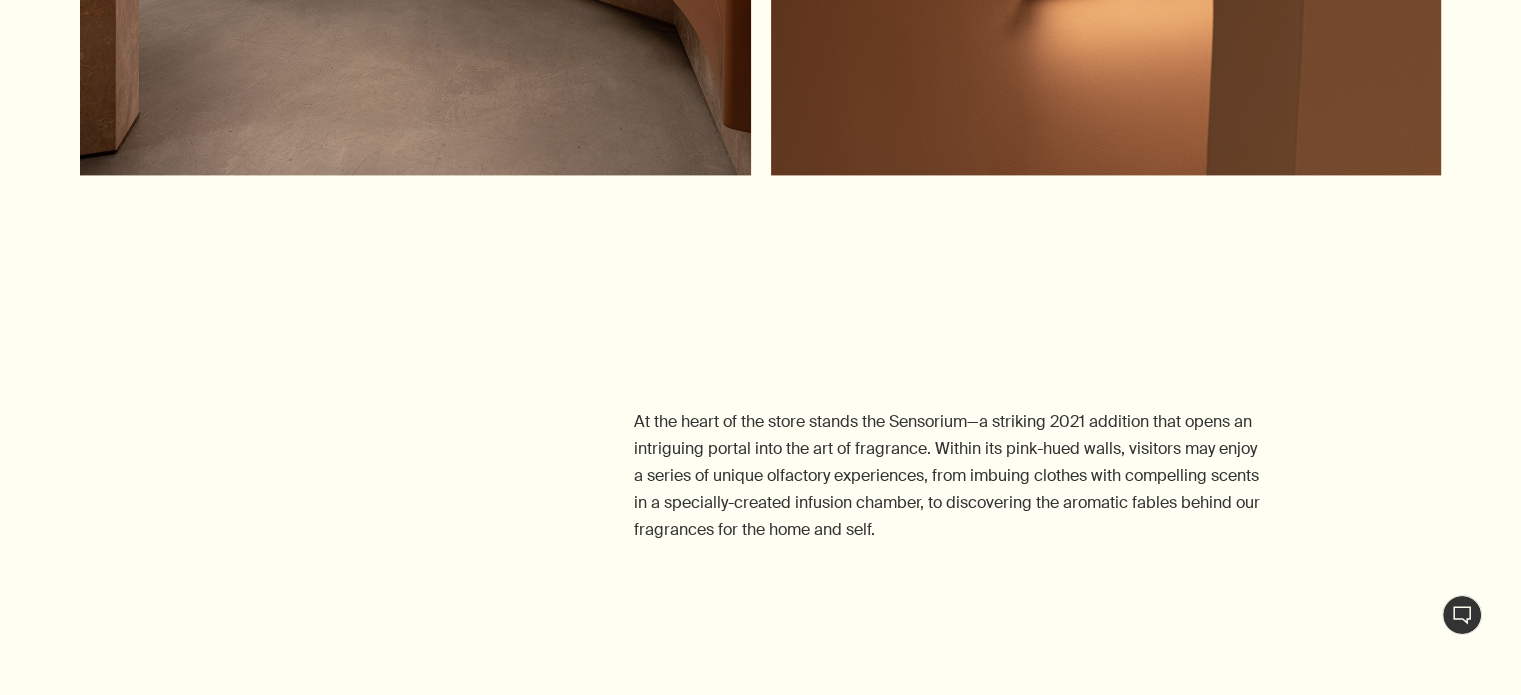 scroll, scrollTop: 3034, scrollLeft: 0, axis: vertical 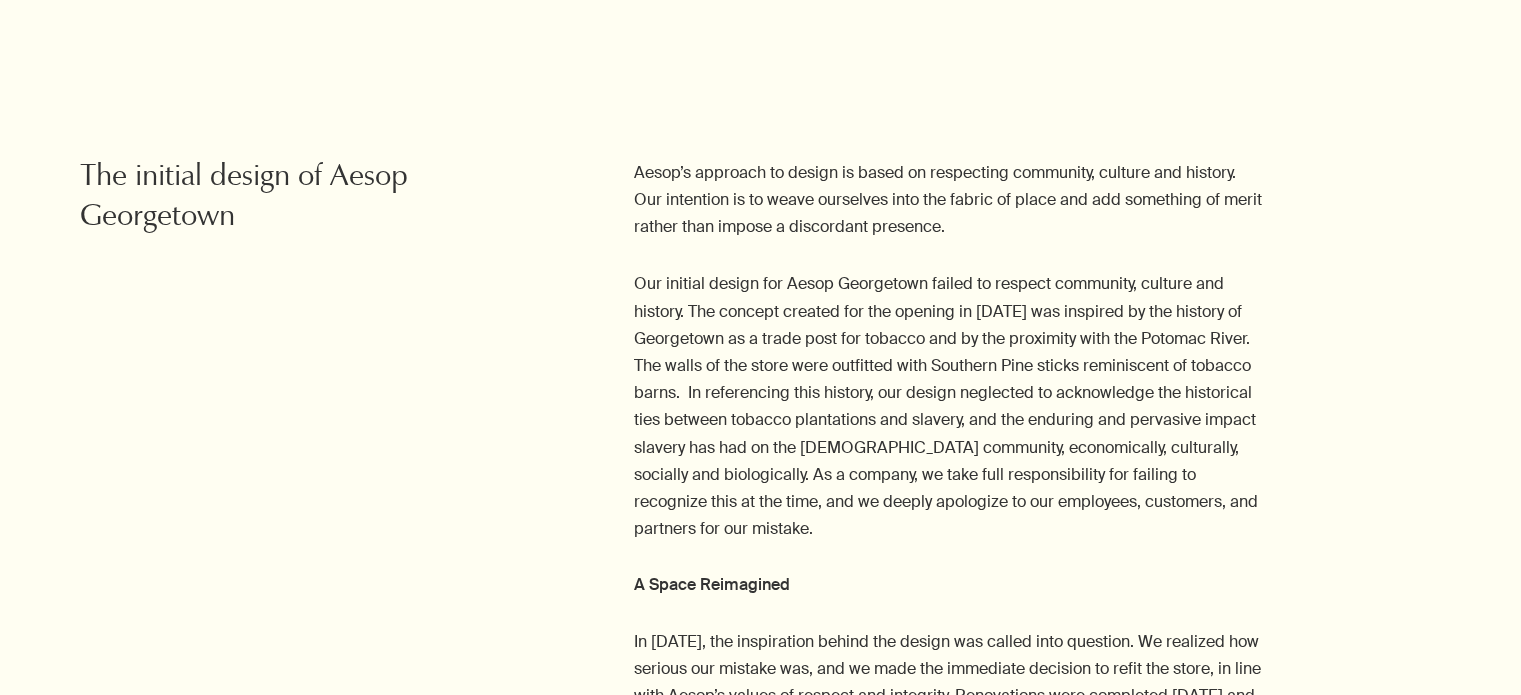 drag, startPoint x: 1528, startPoint y: 116, endPoint x: 1535, endPoint y: 227, distance: 111.220505 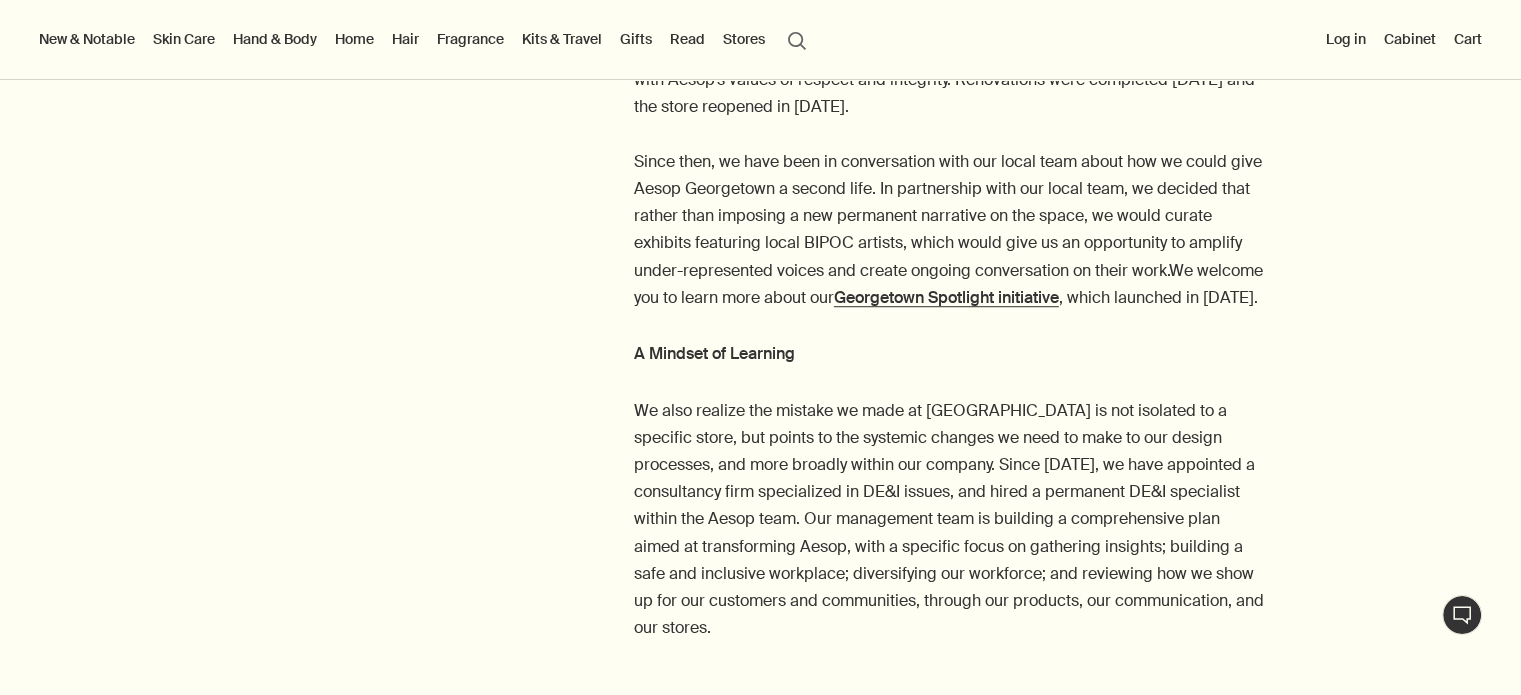 scroll, scrollTop: 1256, scrollLeft: 0, axis: vertical 